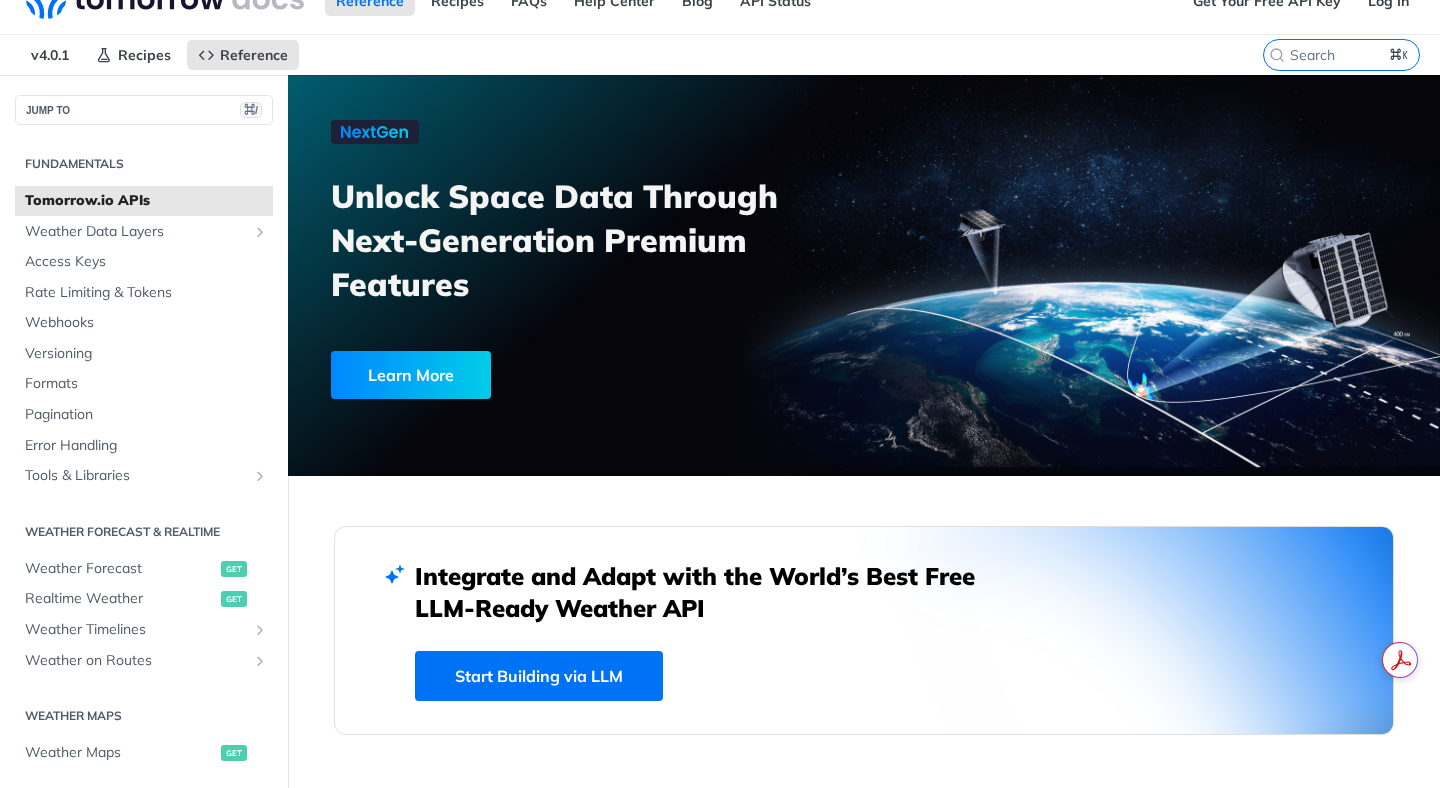scroll, scrollTop: 0, scrollLeft: 0, axis: both 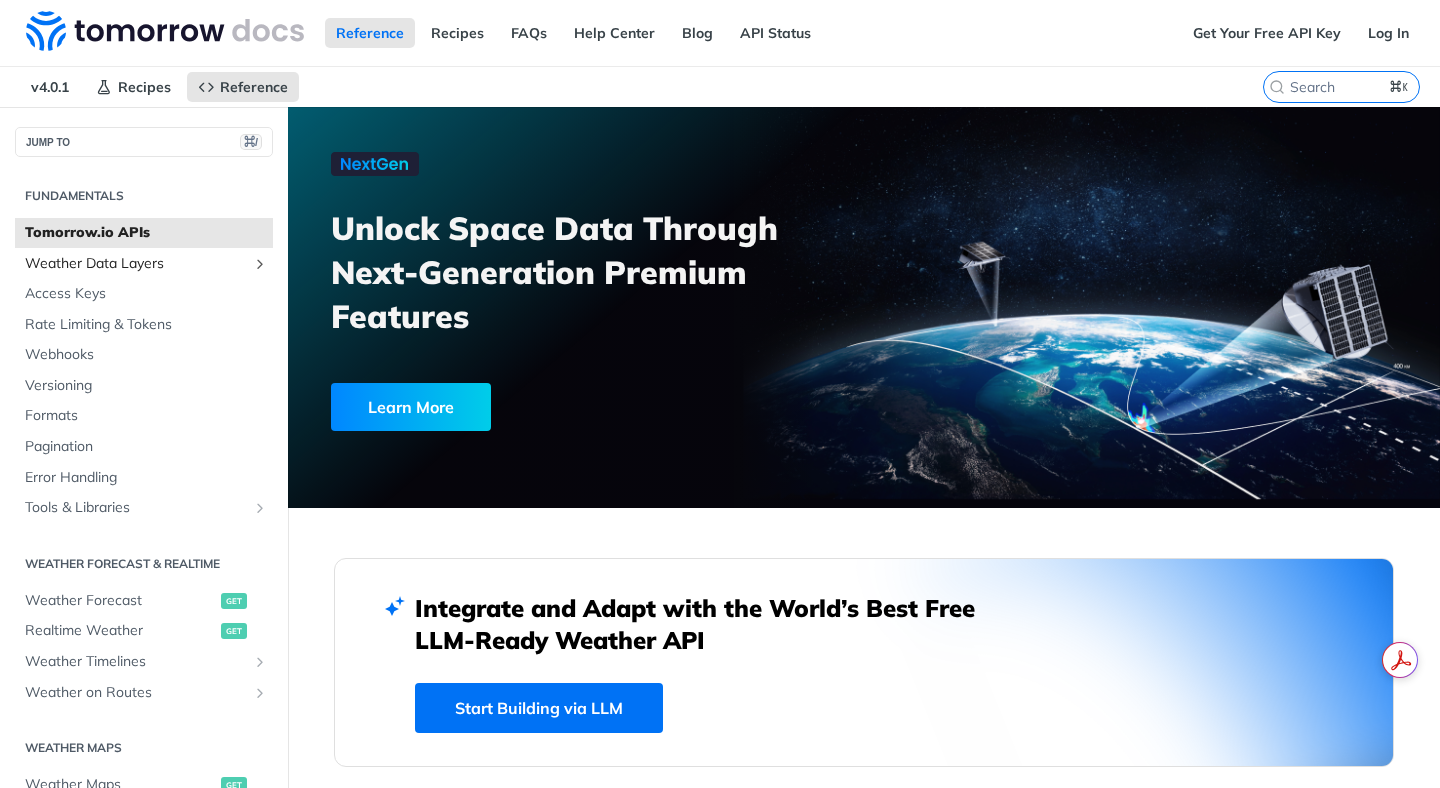 click on "Weather Data Layers" at bounding box center [136, 264] 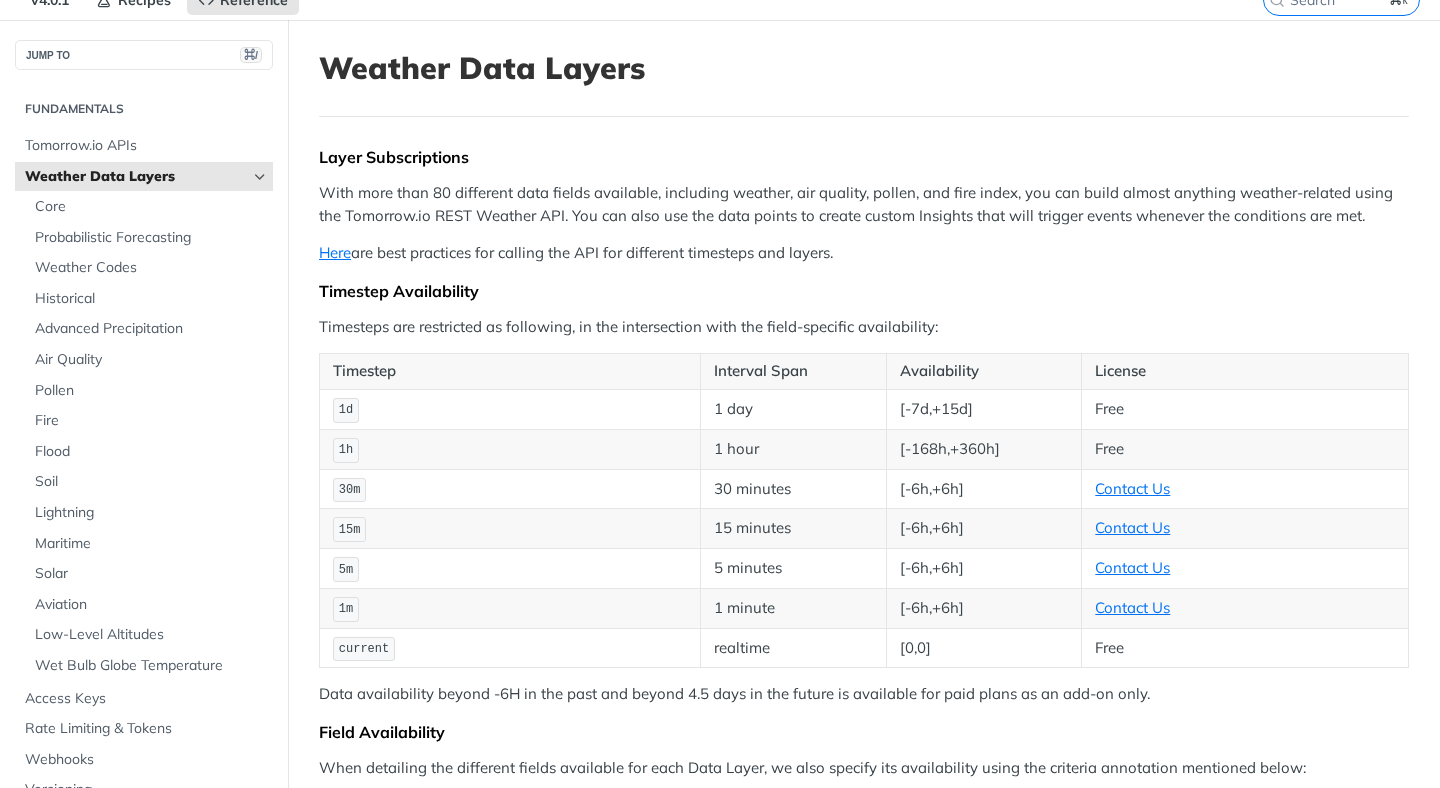 scroll, scrollTop: 91, scrollLeft: 0, axis: vertical 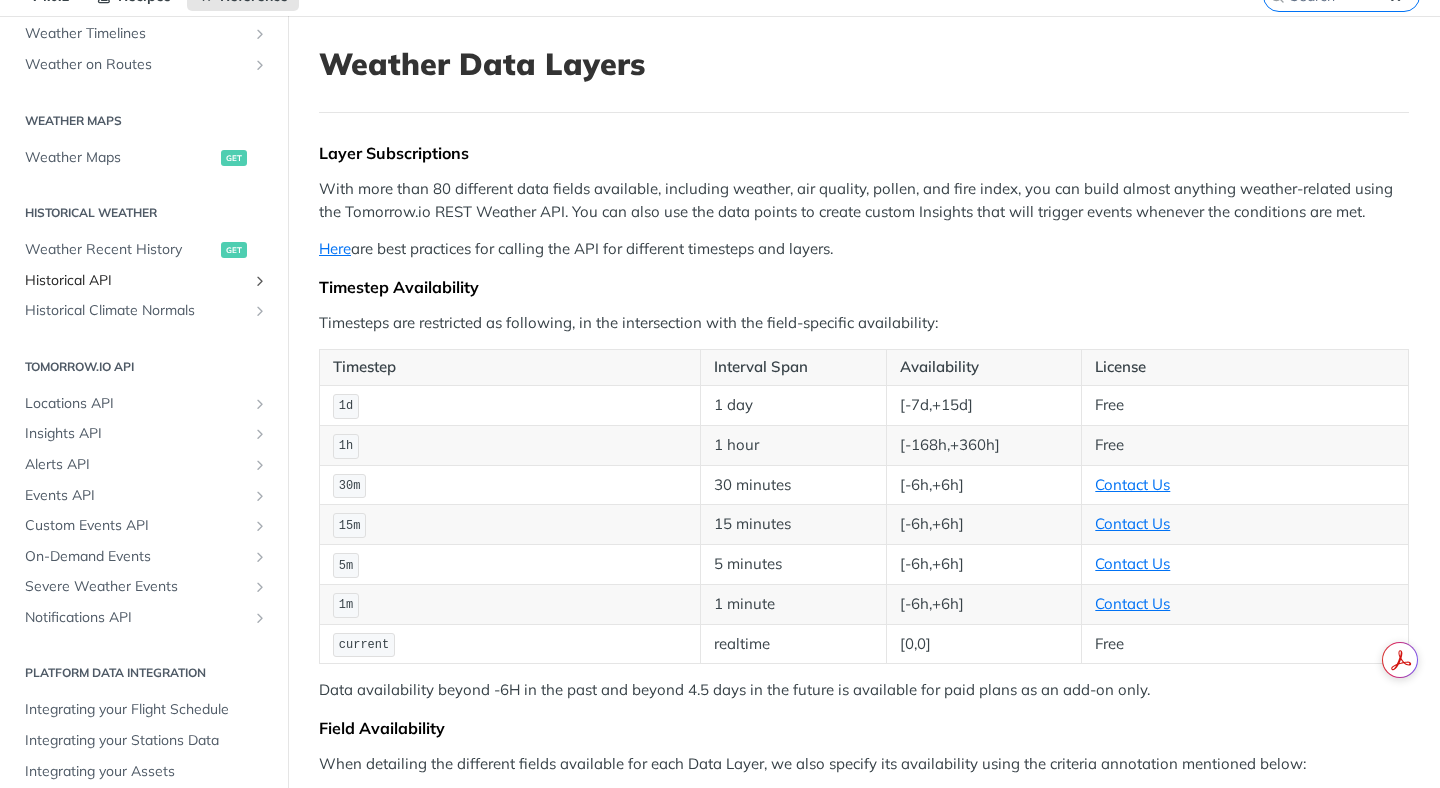click on "Historical API" at bounding box center [136, 281] 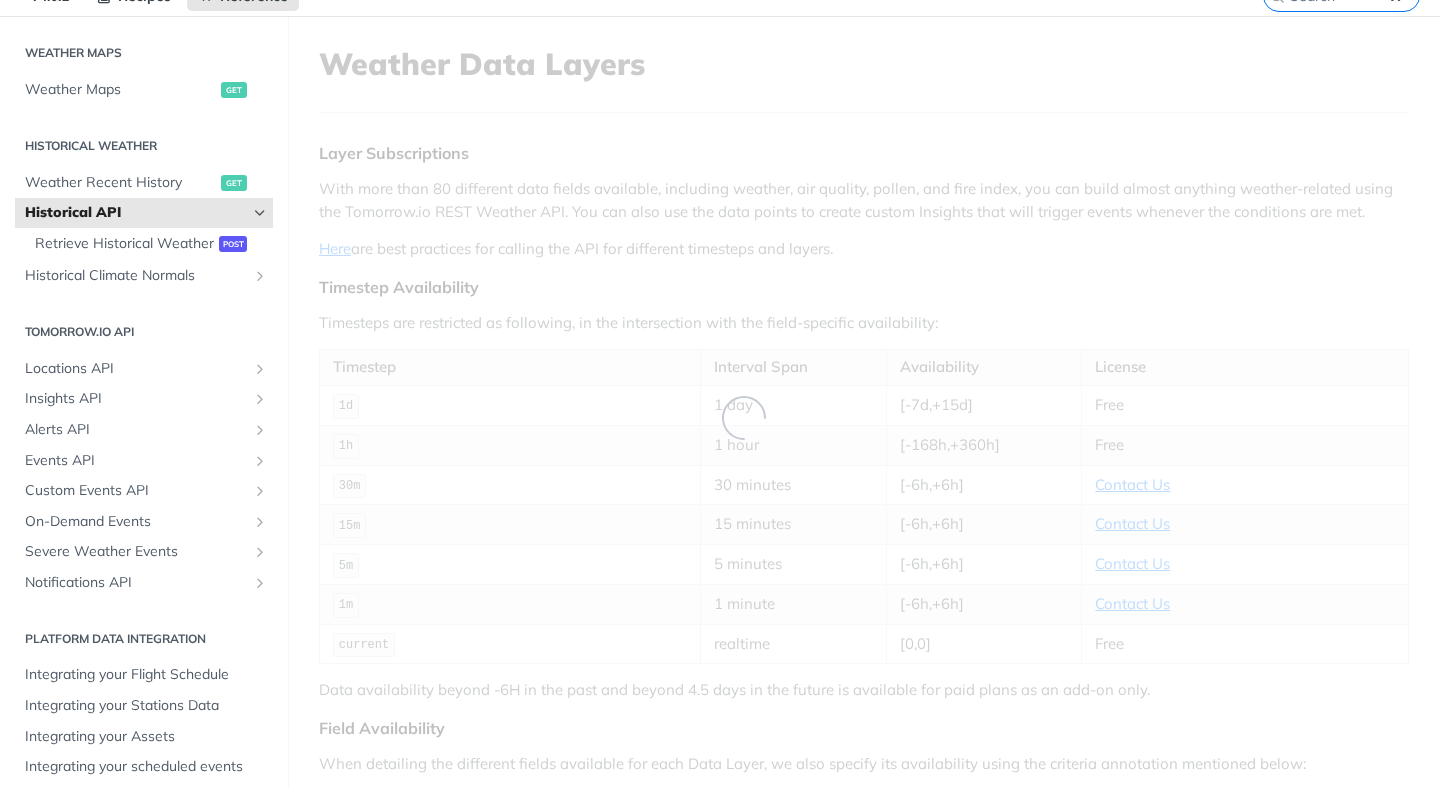 scroll, scrollTop: 2, scrollLeft: 0, axis: vertical 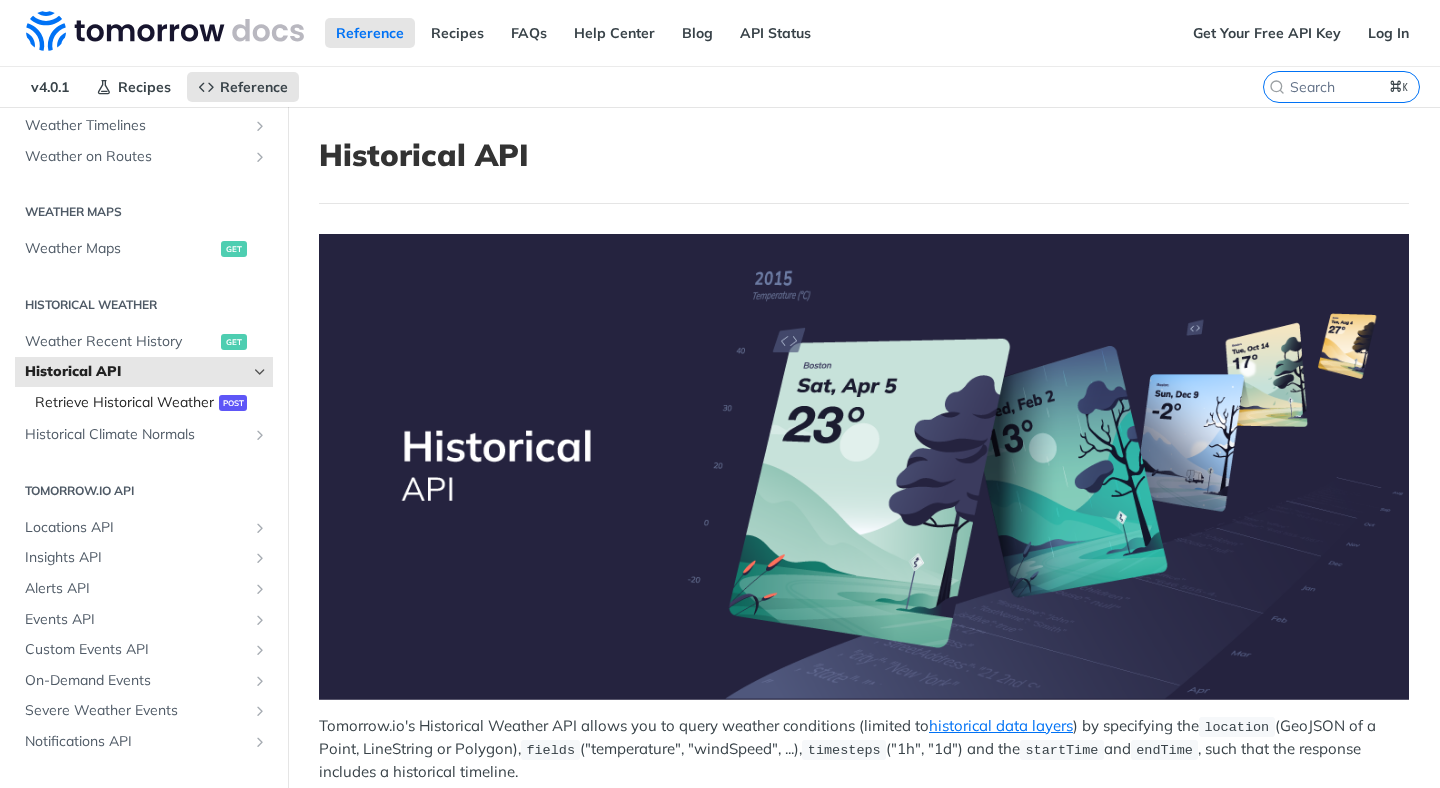 click on "Retrieve Historical Weather" at bounding box center (124, 403) 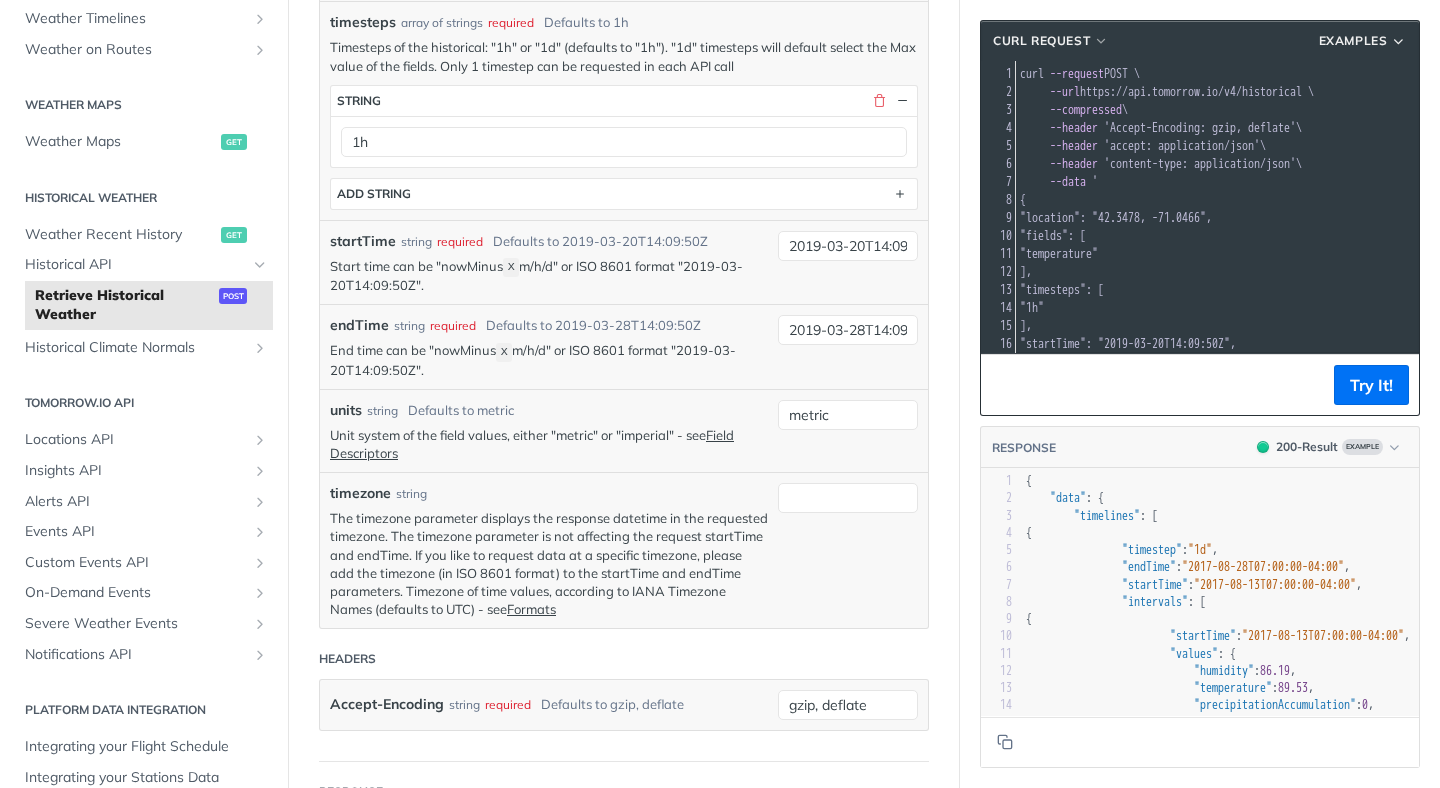 scroll, scrollTop: 746, scrollLeft: 0, axis: vertical 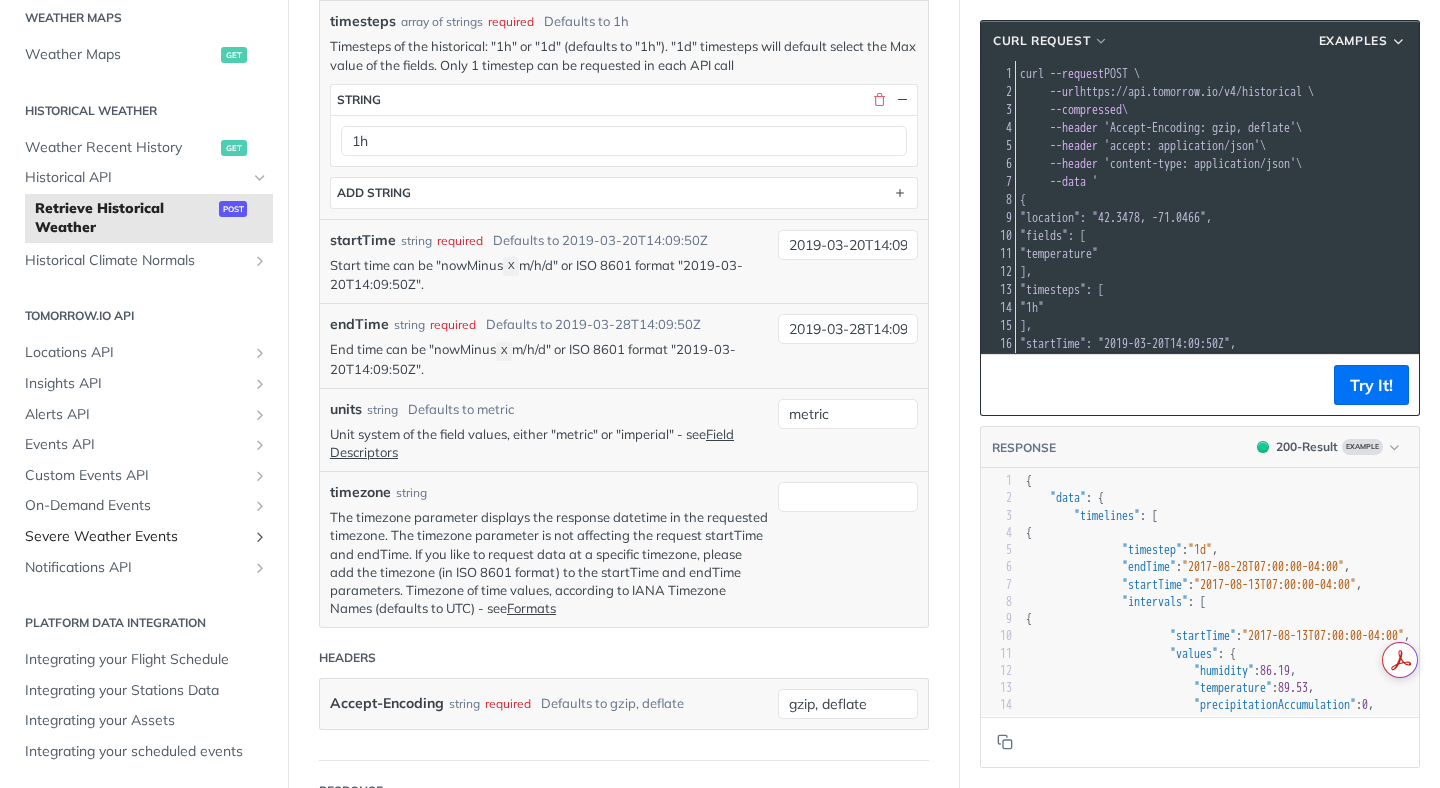 click on "Severe Weather Events" at bounding box center (136, 537) 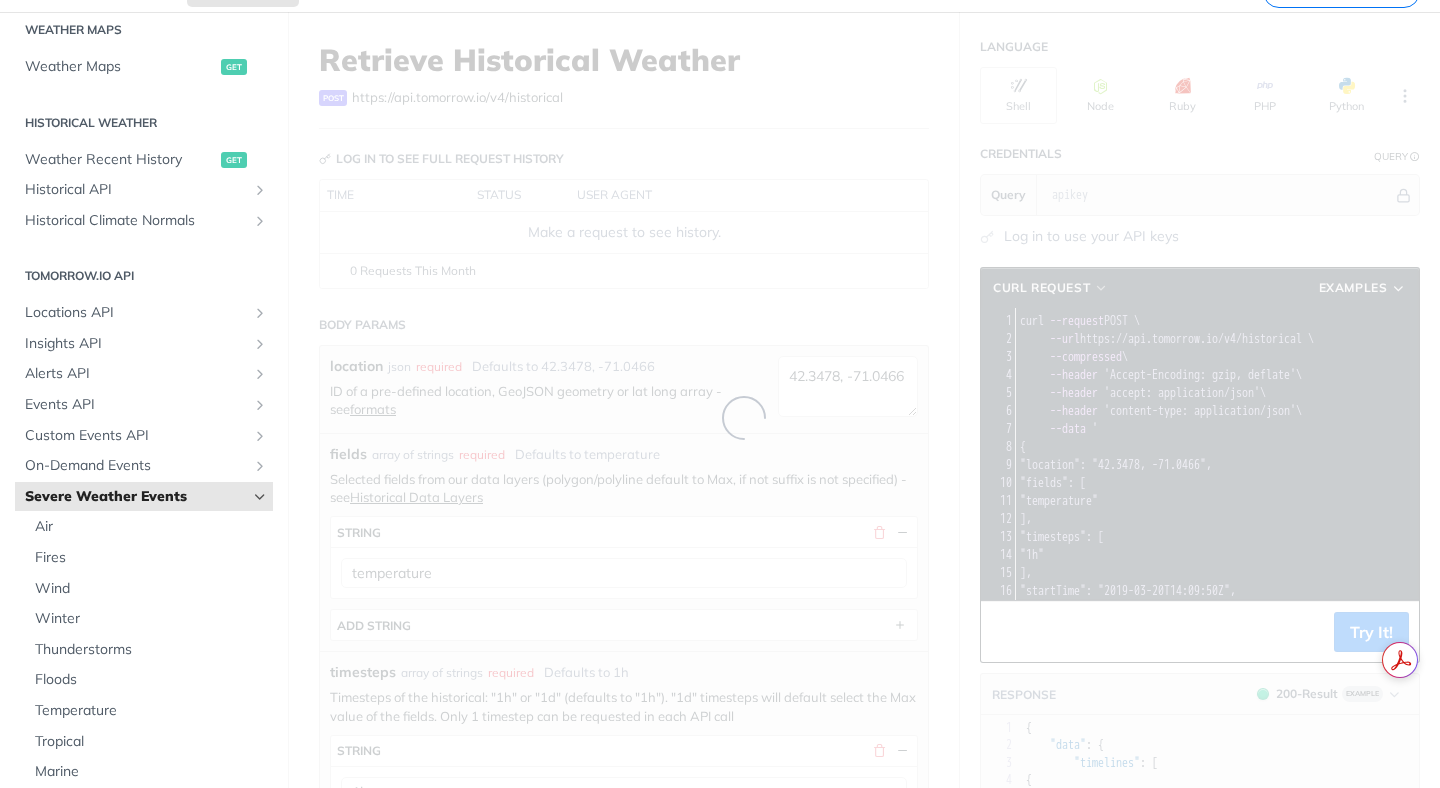 scroll, scrollTop: 0, scrollLeft: 0, axis: both 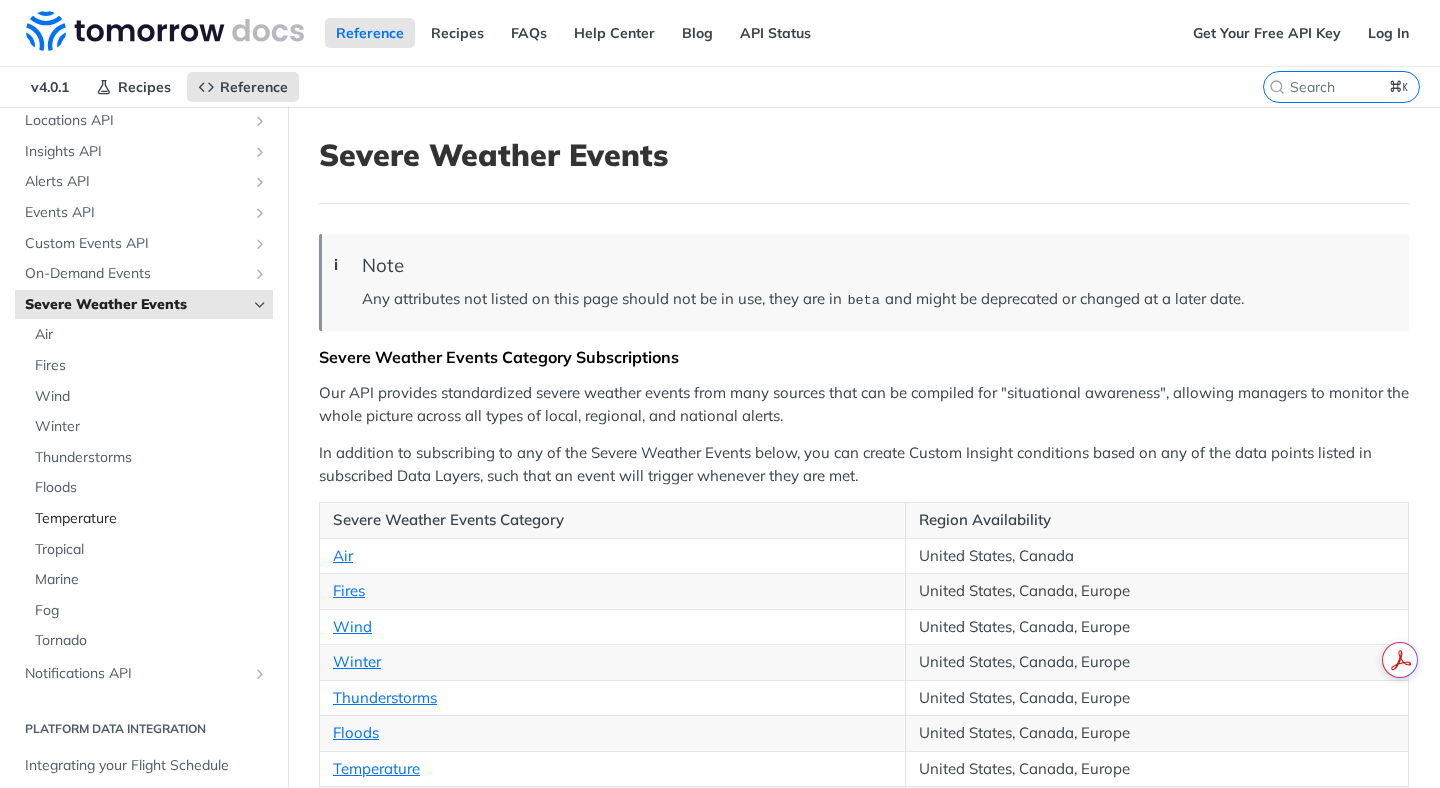 click on "Temperature" at bounding box center [151, 519] 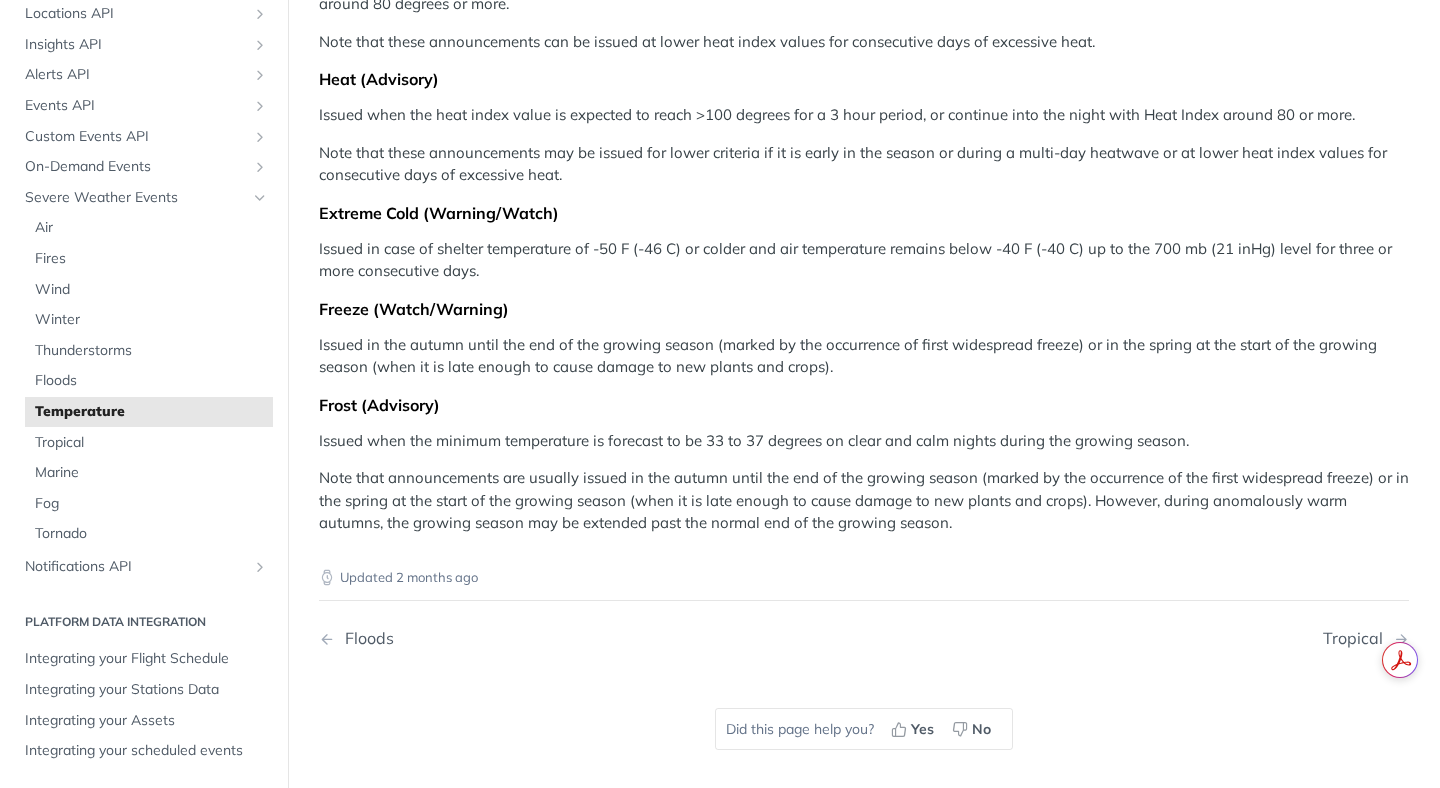 scroll, scrollTop: 228, scrollLeft: 0, axis: vertical 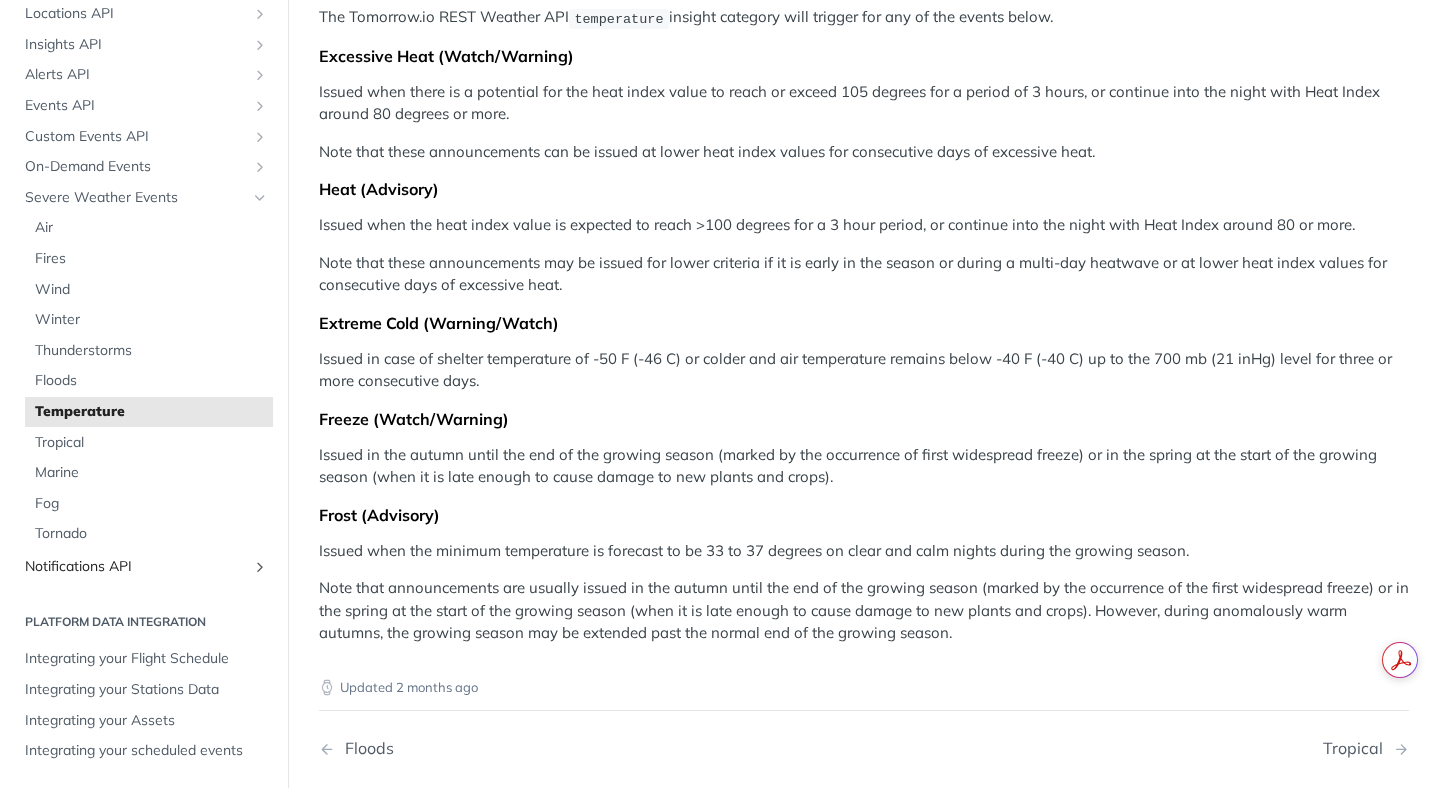 click on "Notifications API" at bounding box center [136, 567] 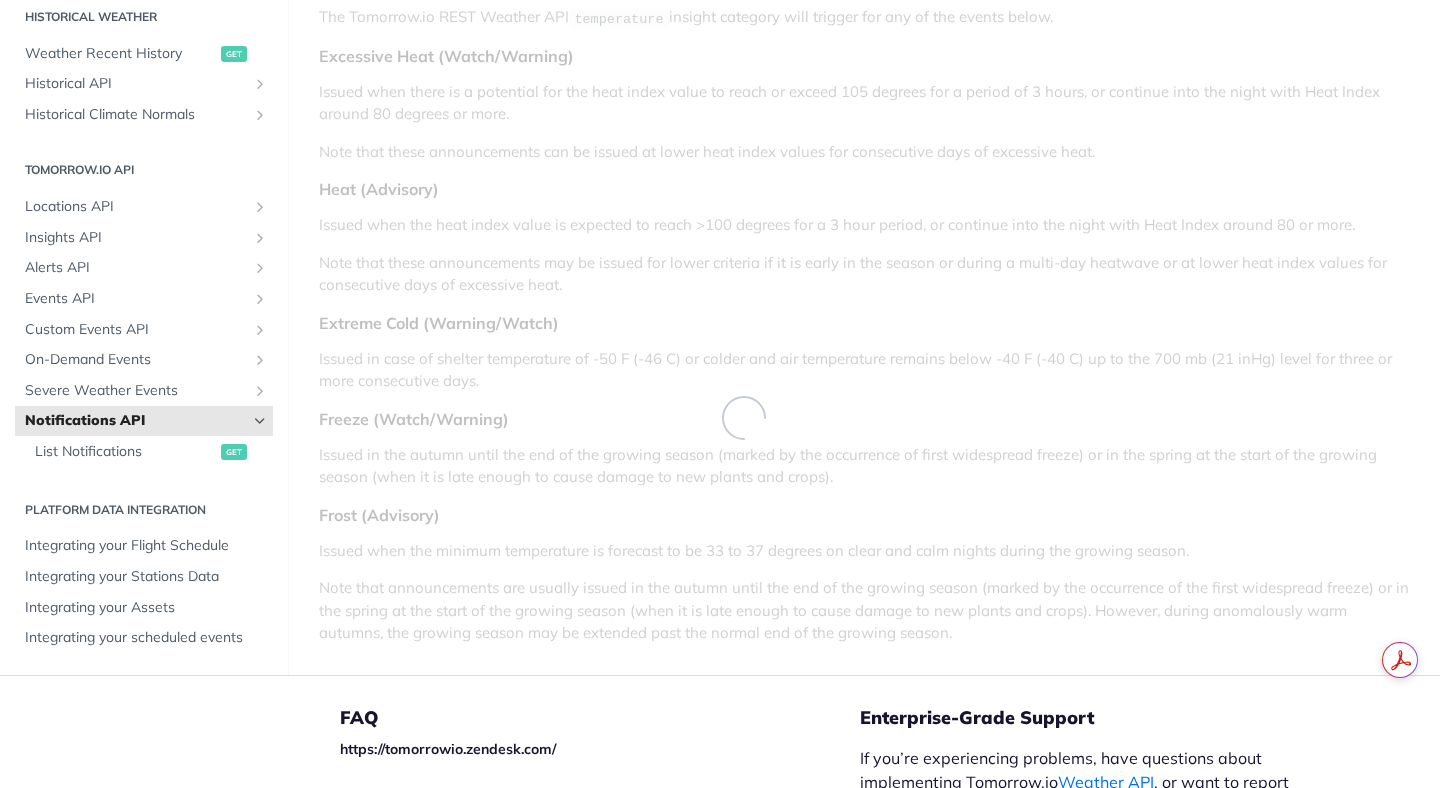 scroll, scrollTop: 177, scrollLeft: 0, axis: vertical 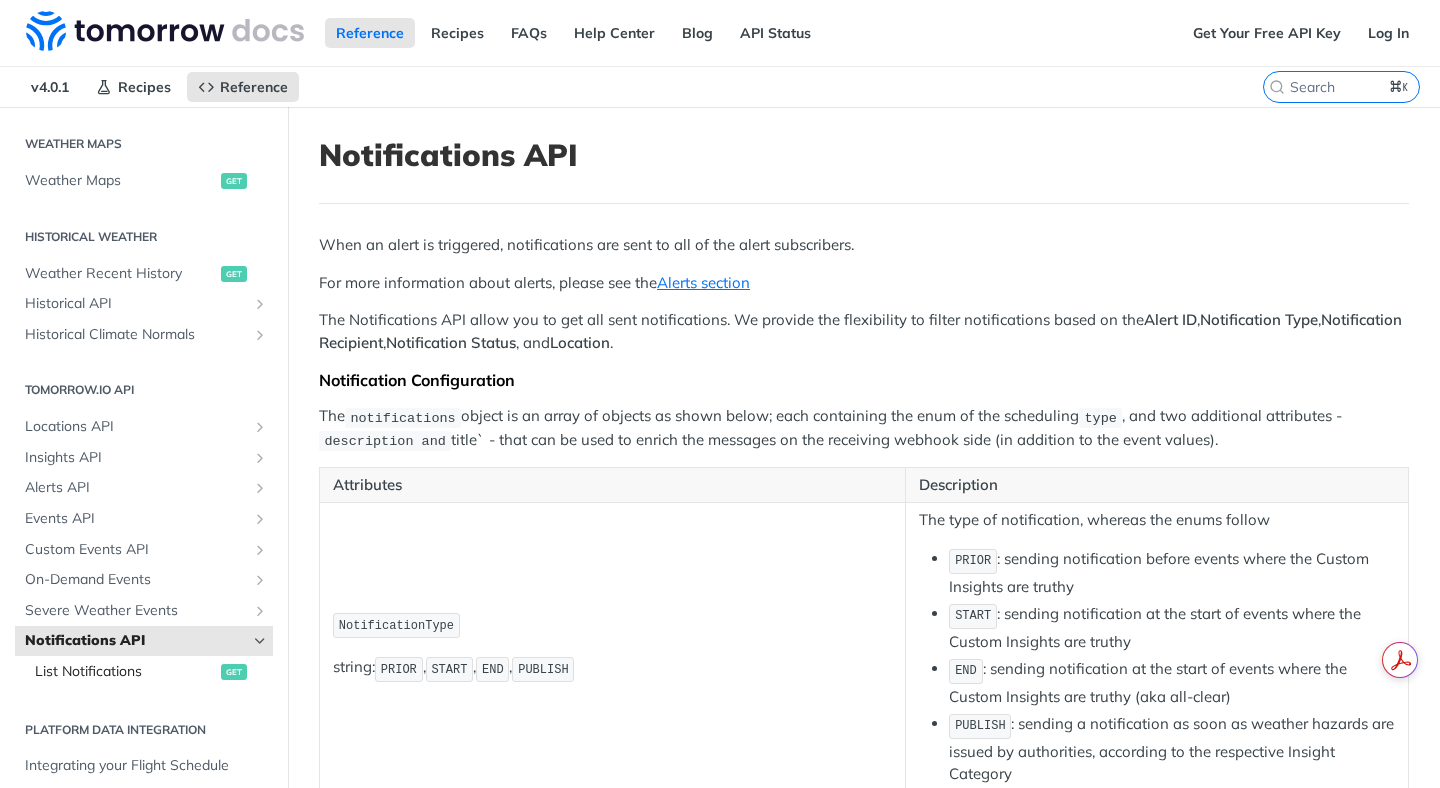 click on "List Notifications" at bounding box center [125, 672] 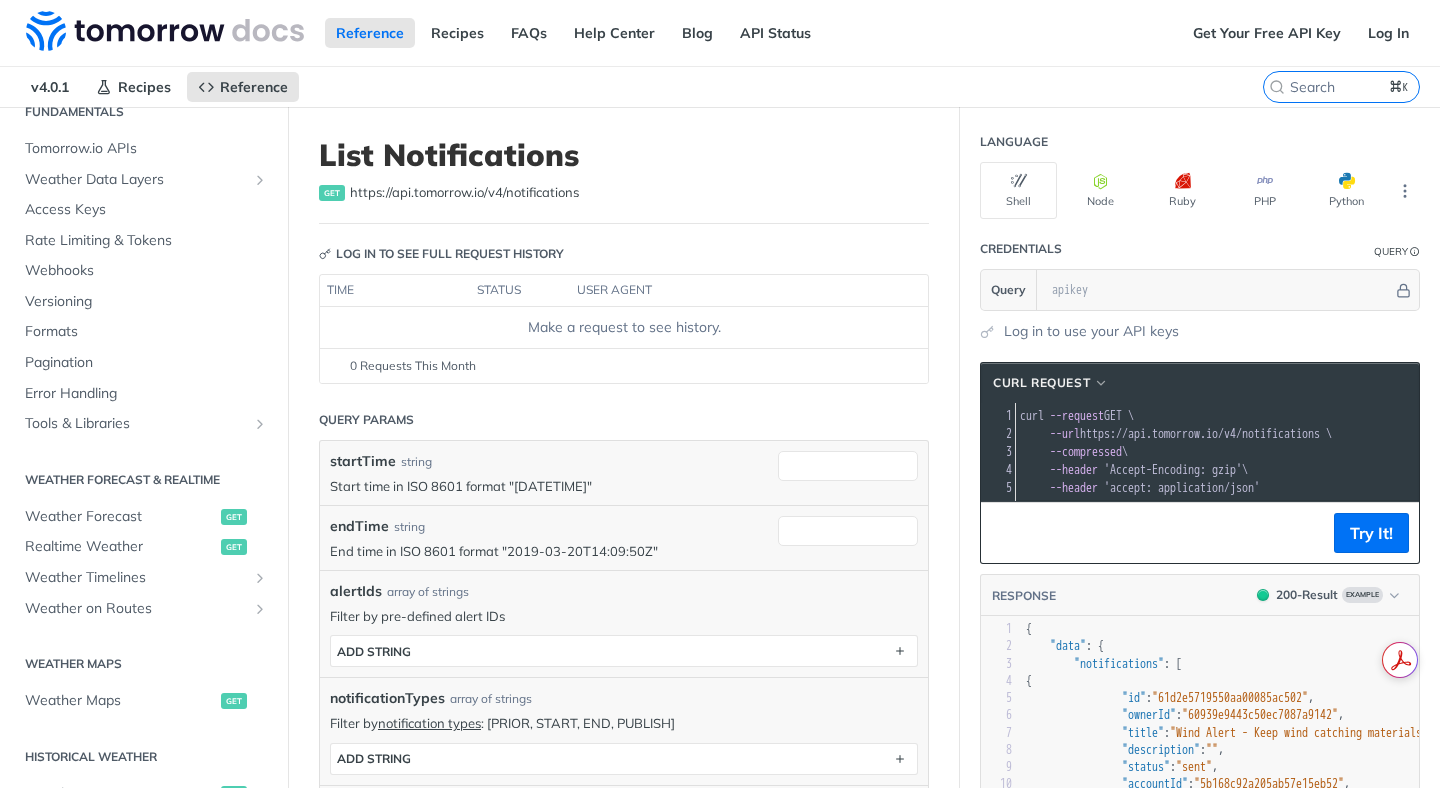scroll, scrollTop: 0, scrollLeft: 0, axis: both 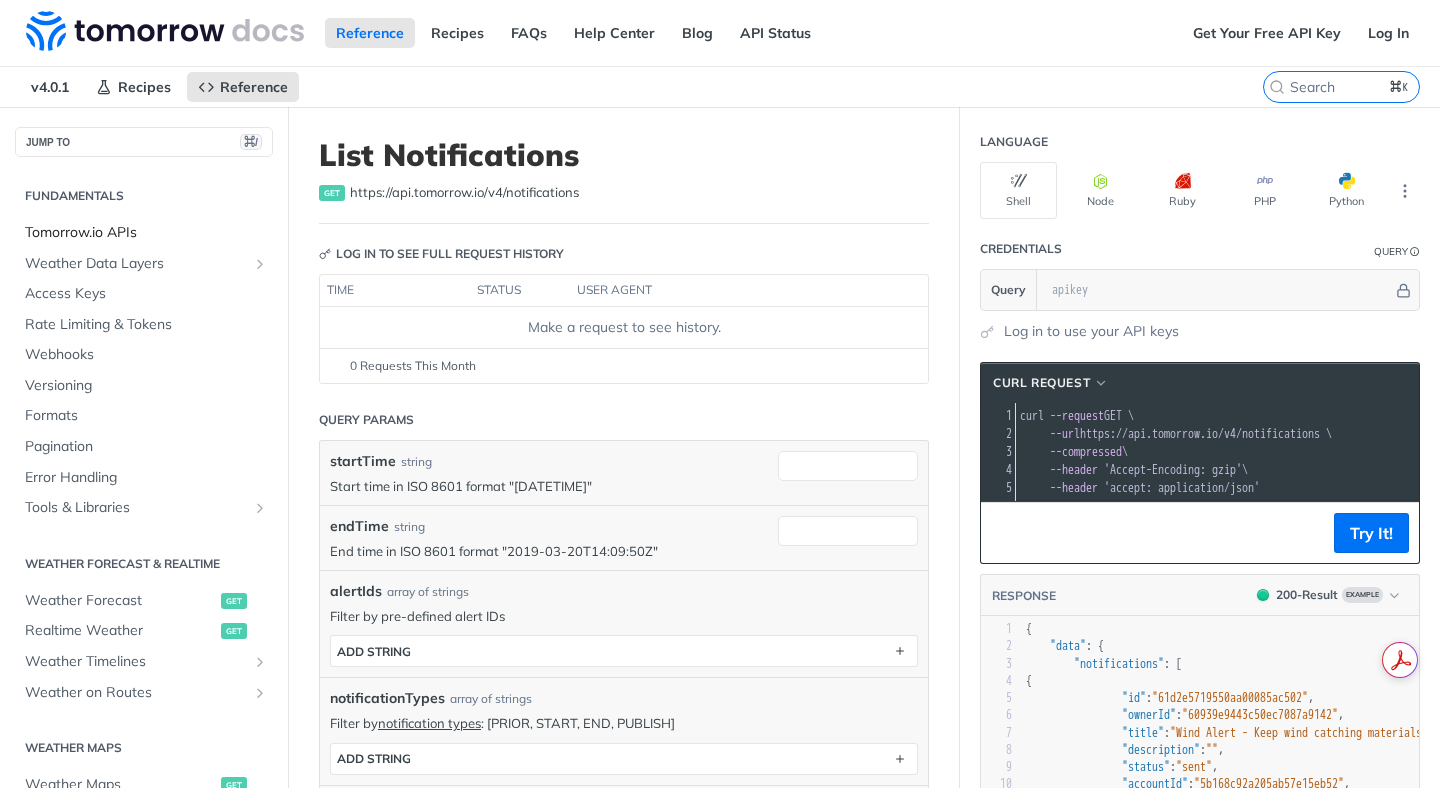 click on "Tomorrow.io APIs" at bounding box center [146, 233] 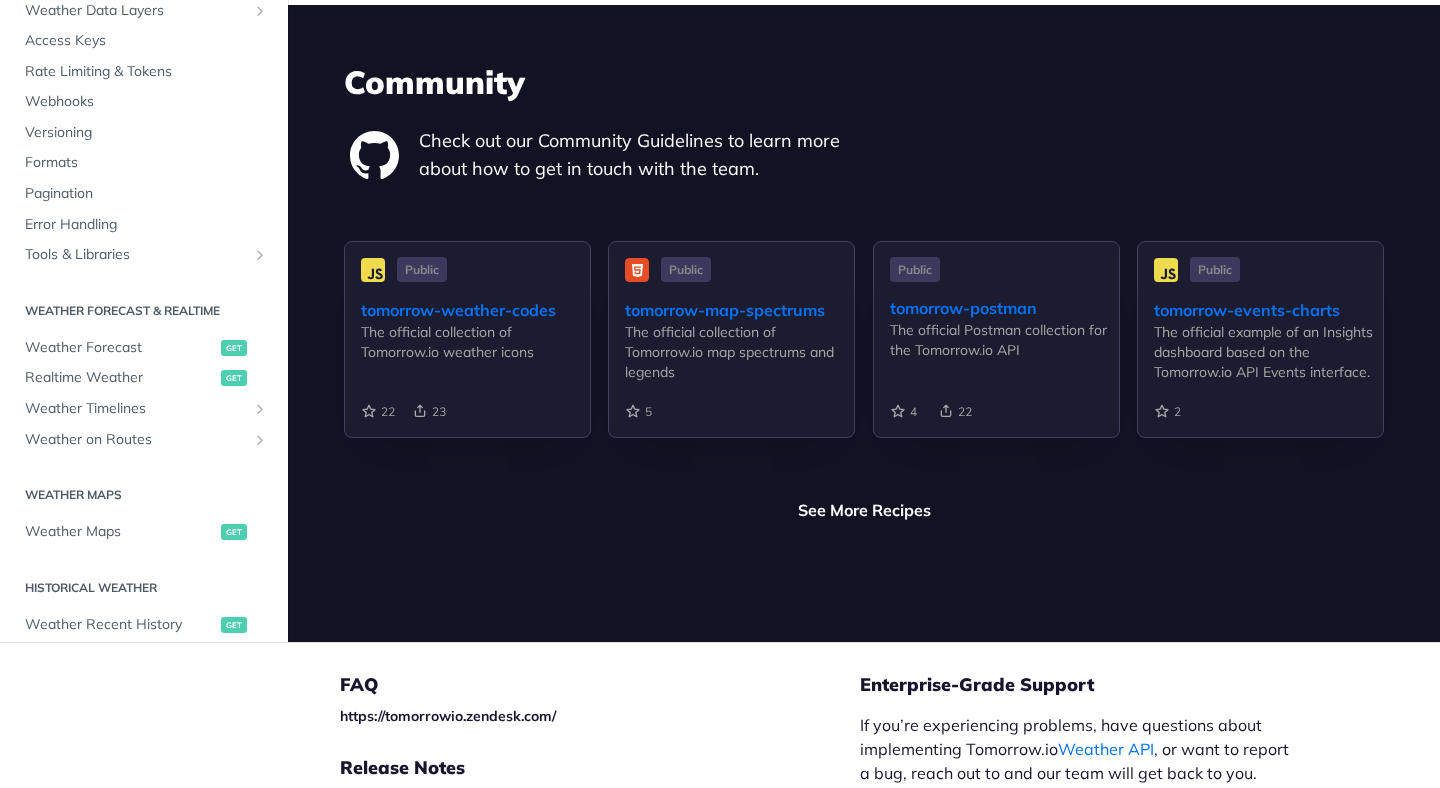scroll, scrollTop: 4655, scrollLeft: 0, axis: vertical 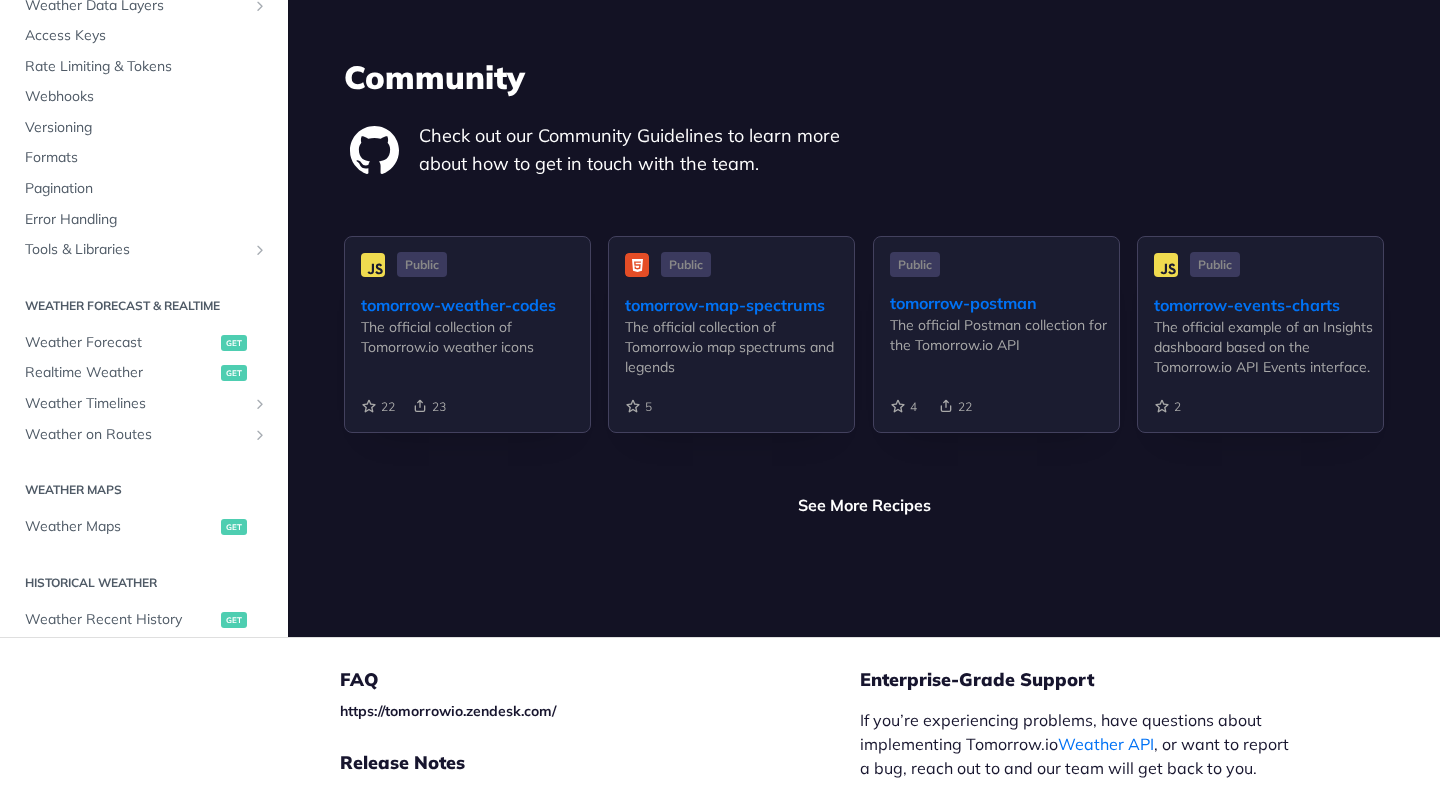 click on "The official Postman collection for the Tomorrow.io API" at bounding box center [1004, 335] 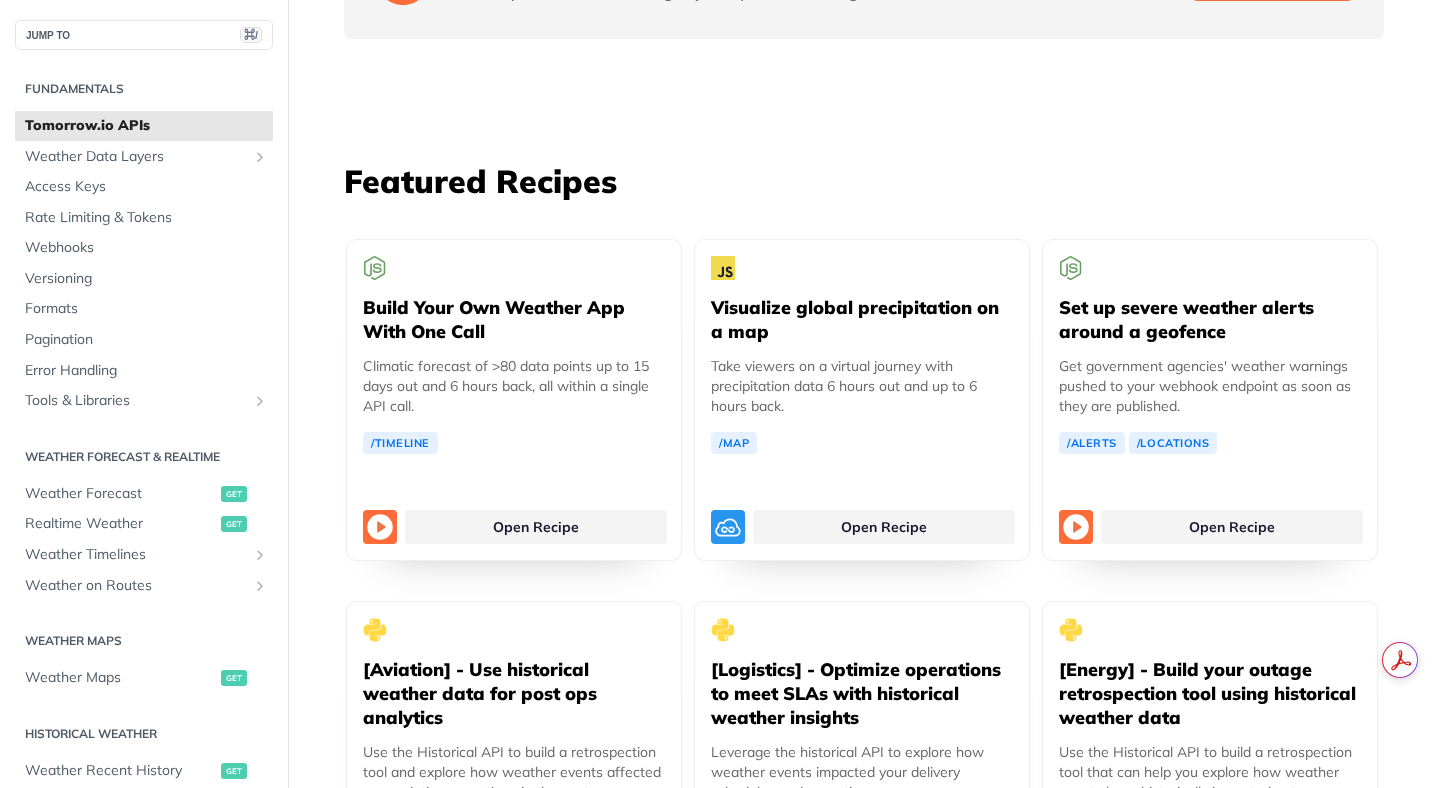 scroll, scrollTop: 3407, scrollLeft: 0, axis: vertical 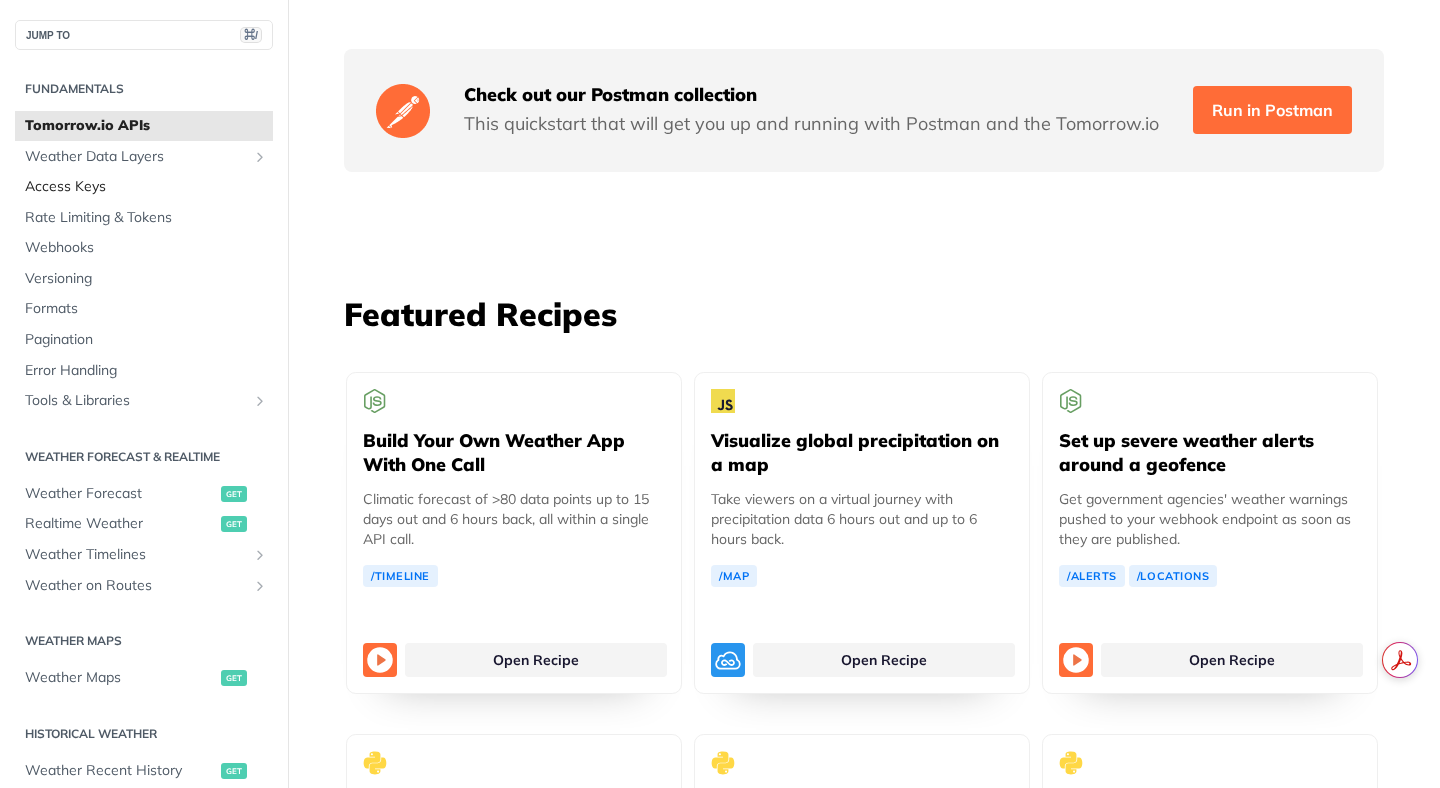 click on "Access Keys" at bounding box center (146, 187) 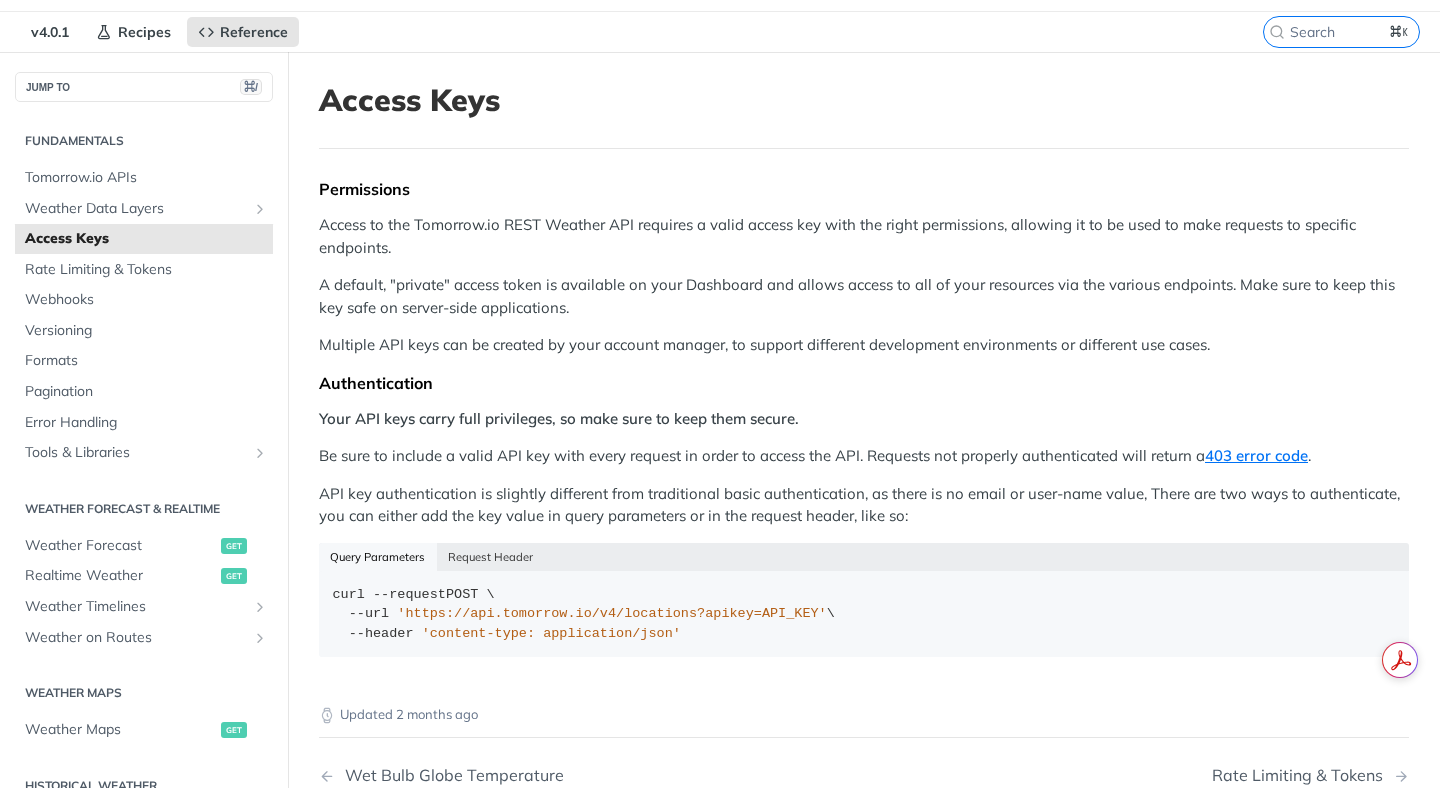 scroll, scrollTop: 0, scrollLeft: 0, axis: both 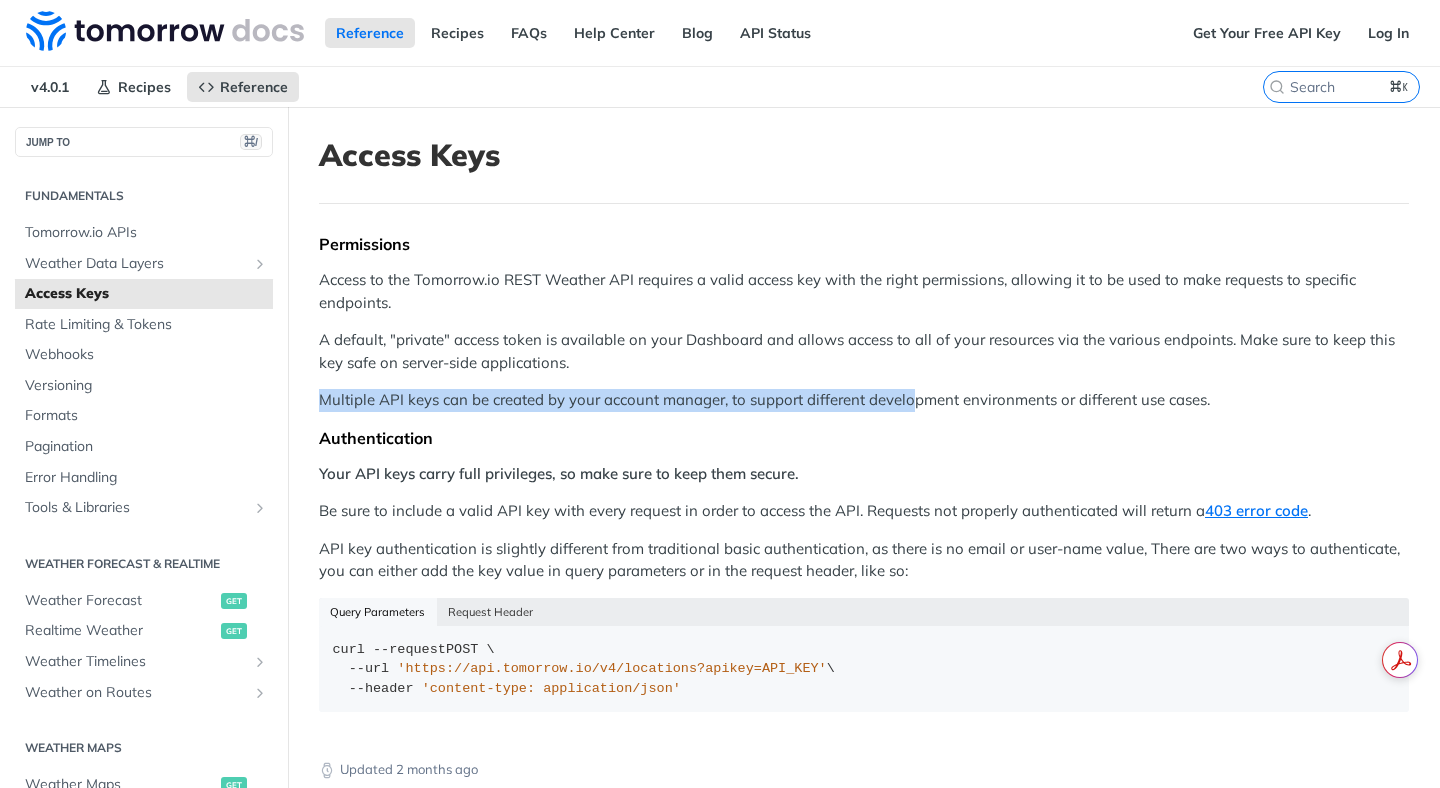drag, startPoint x: 323, startPoint y: 401, endPoint x: 911, endPoint y: 407, distance: 588.03064 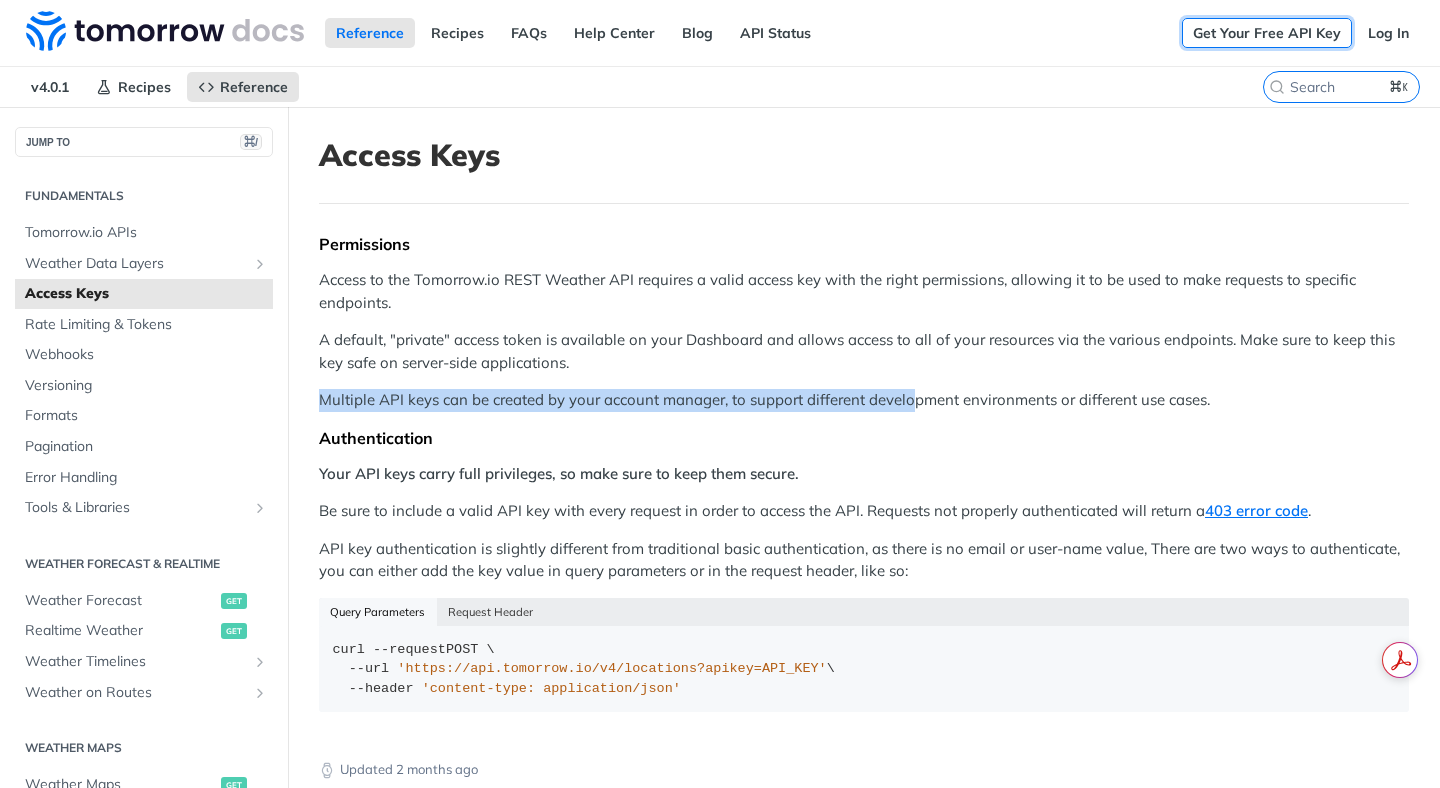 click on "Get Your Free API Key" at bounding box center (1267, 33) 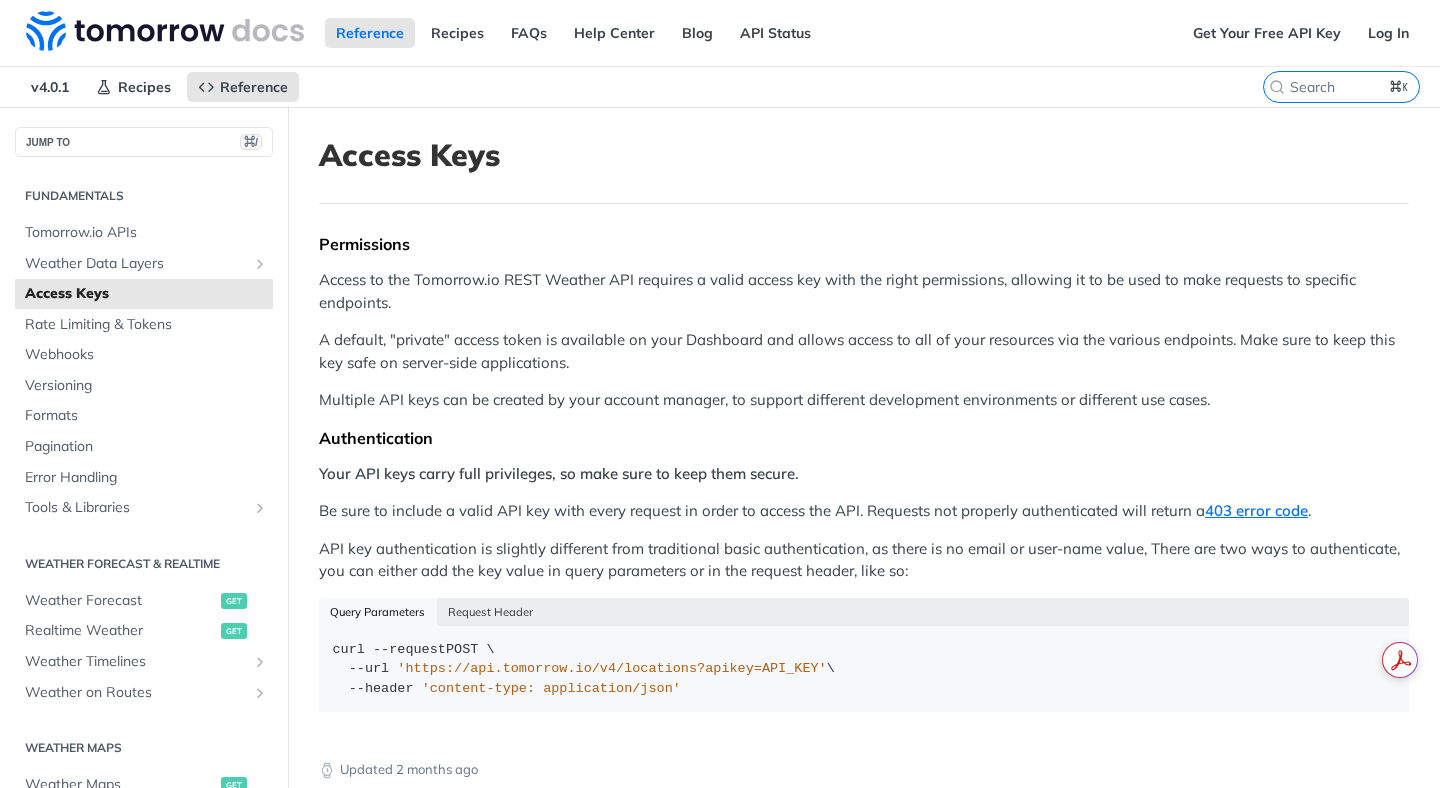 scroll, scrollTop: 0, scrollLeft: 0, axis: both 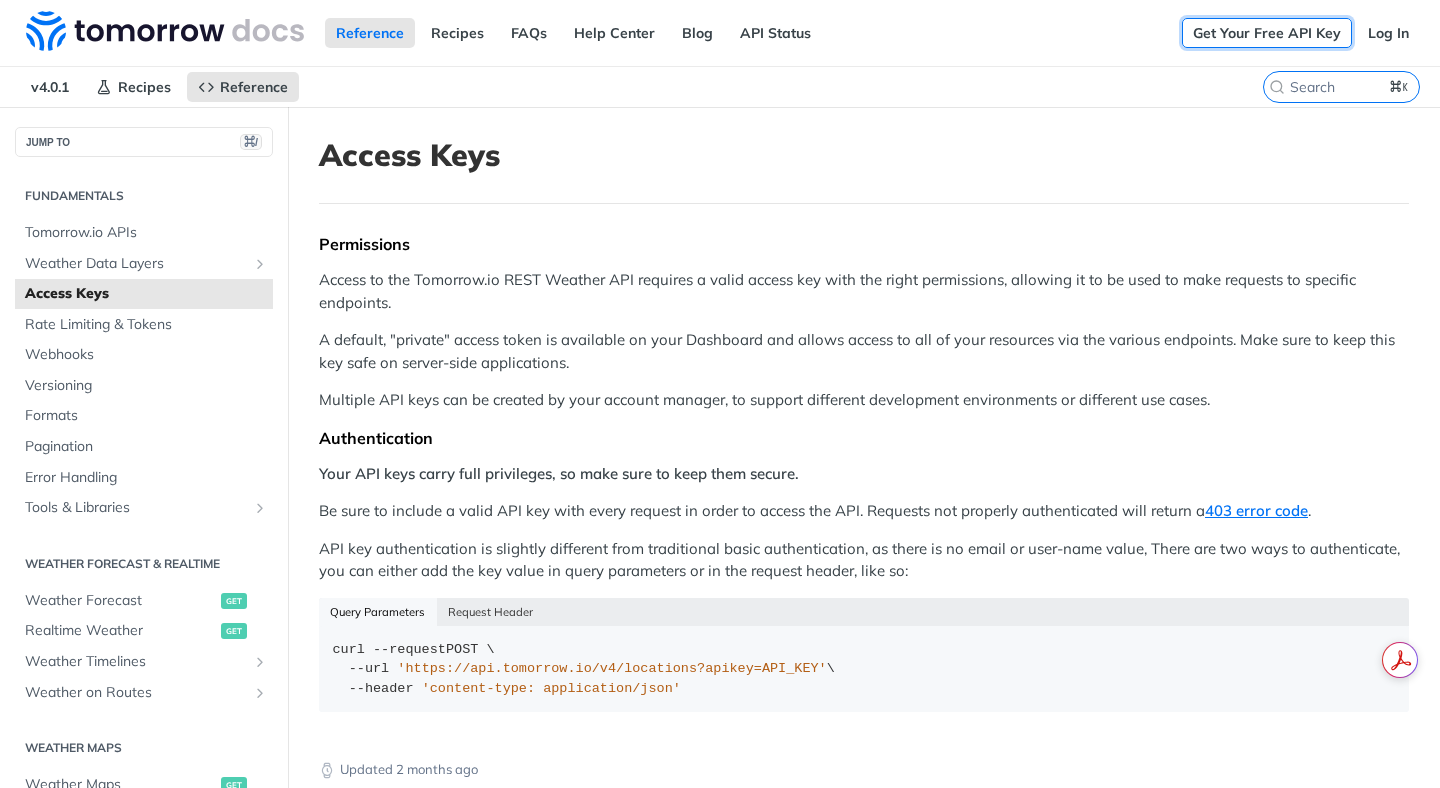 click on "Get Your Free API Key" at bounding box center (1267, 33) 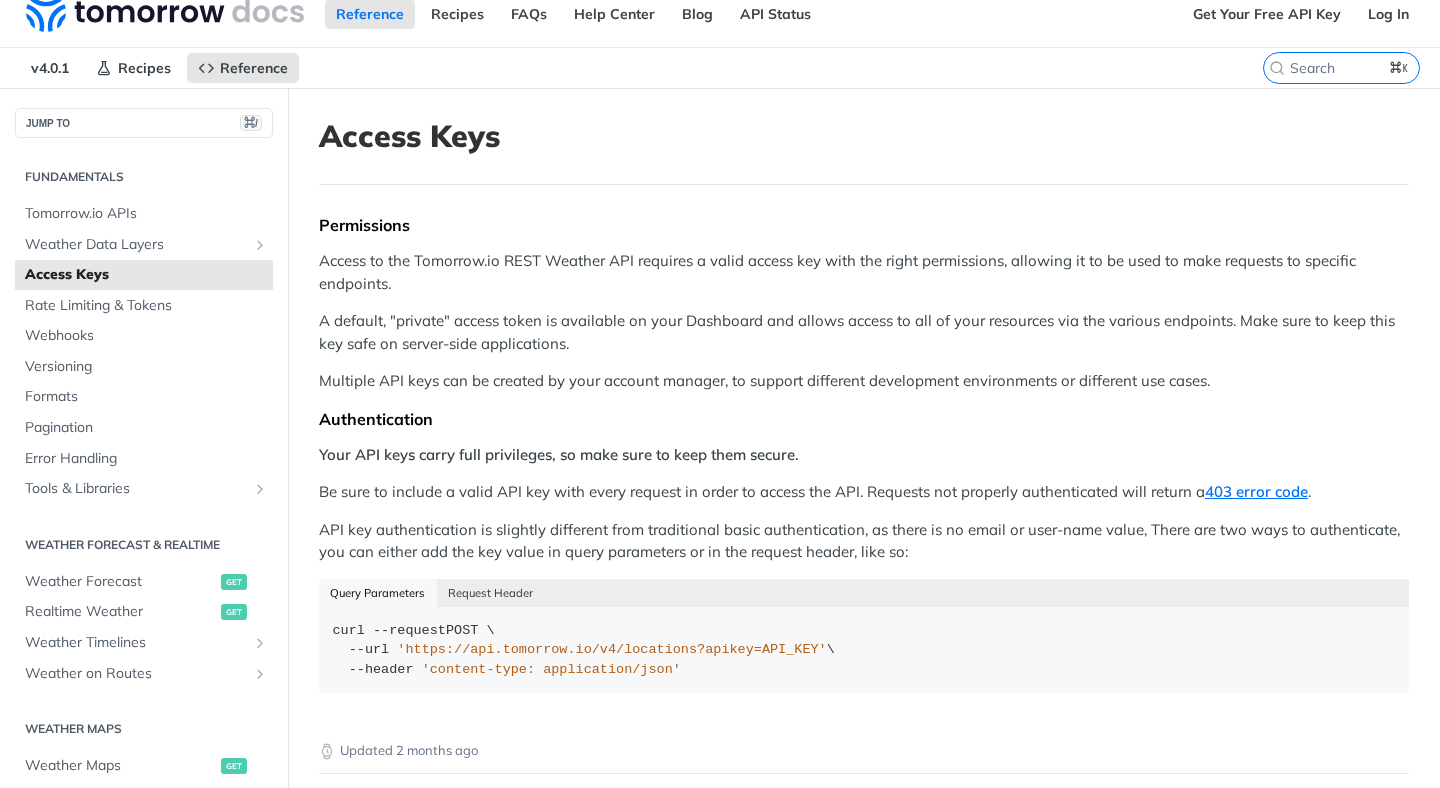 scroll, scrollTop: 0, scrollLeft: 0, axis: both 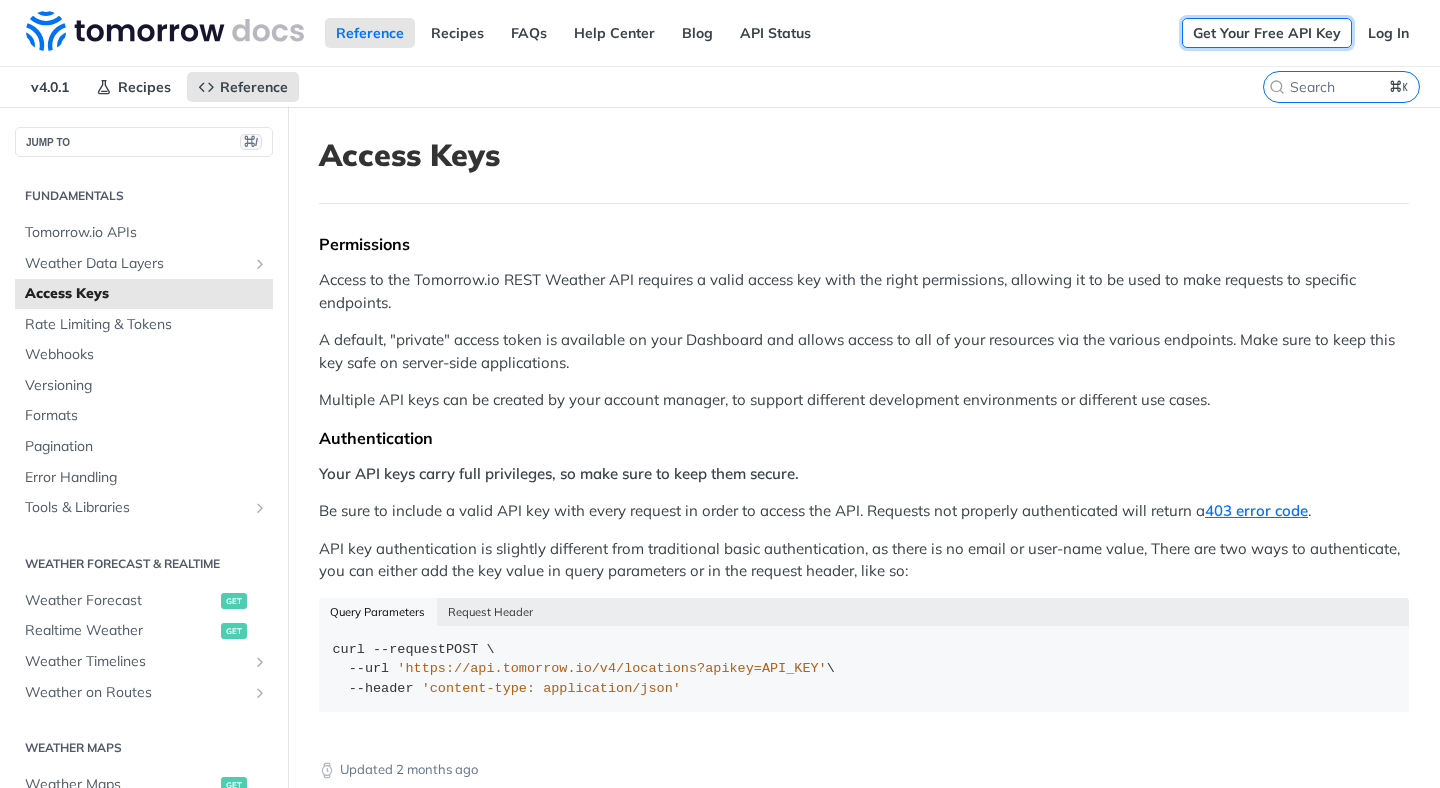 click on "Get Your Free API Key" at bounding box center [1267, 33] 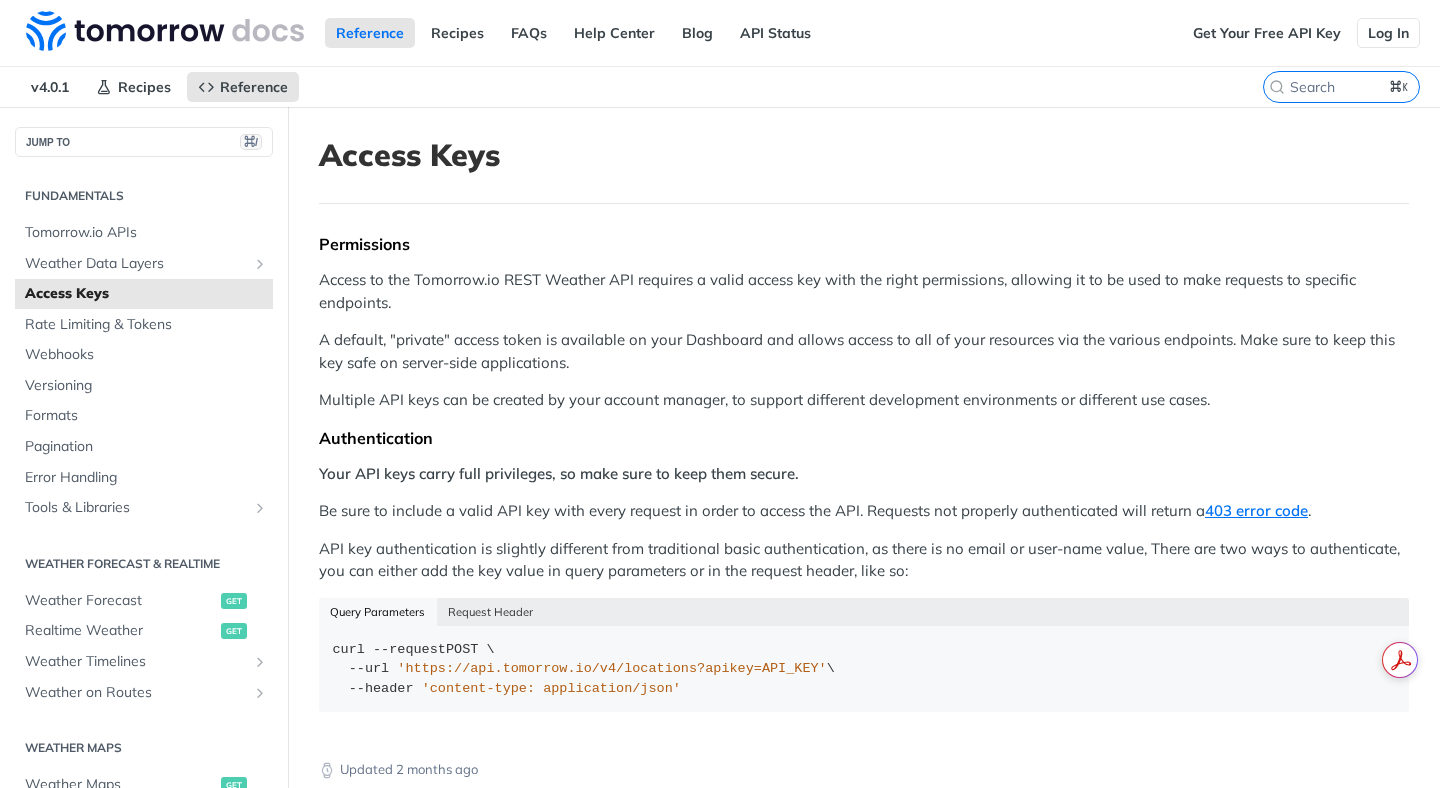 scroll, scrollTop: 0, scrollLeft: 0, axis: both 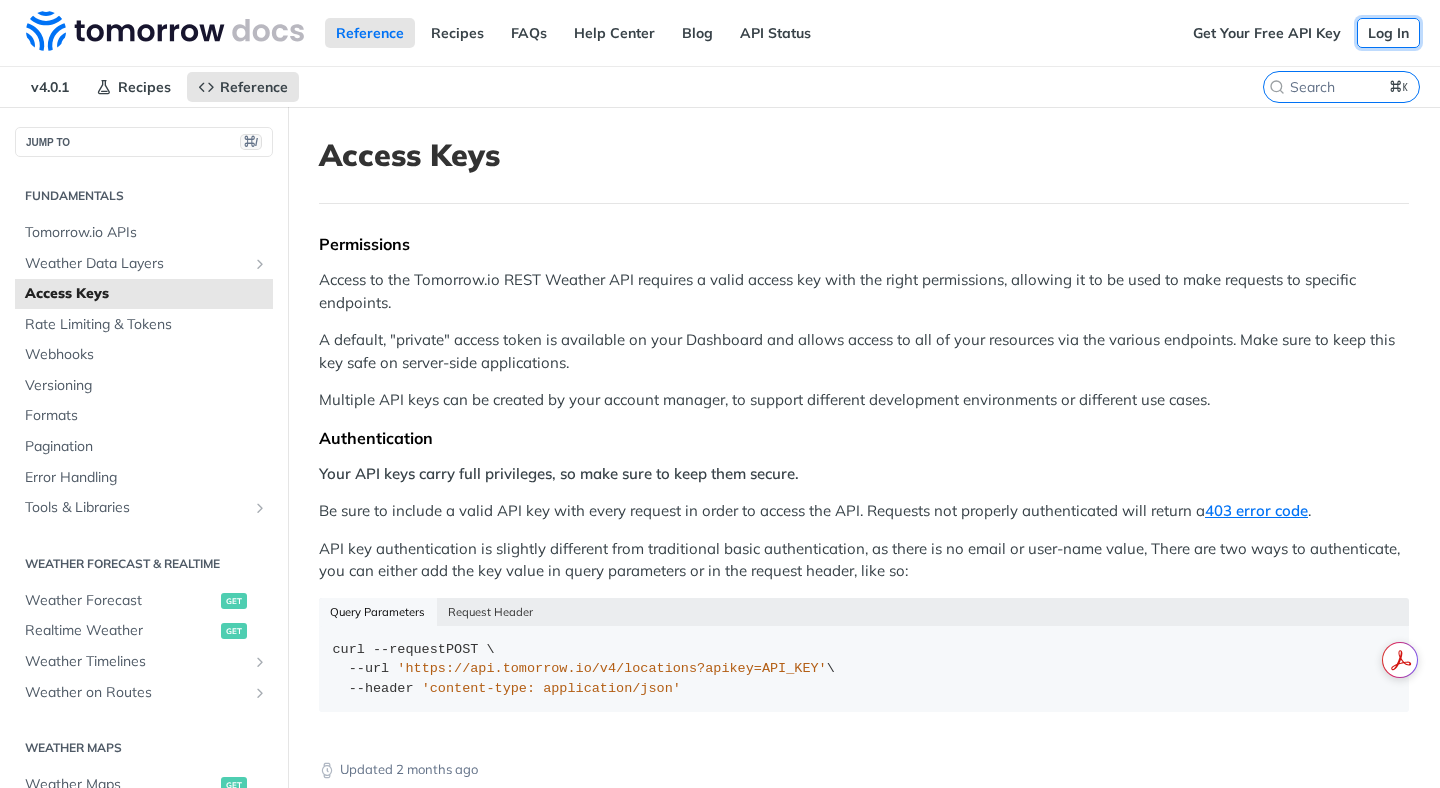 click on "Log In" at bounding box center [1388, 33] 